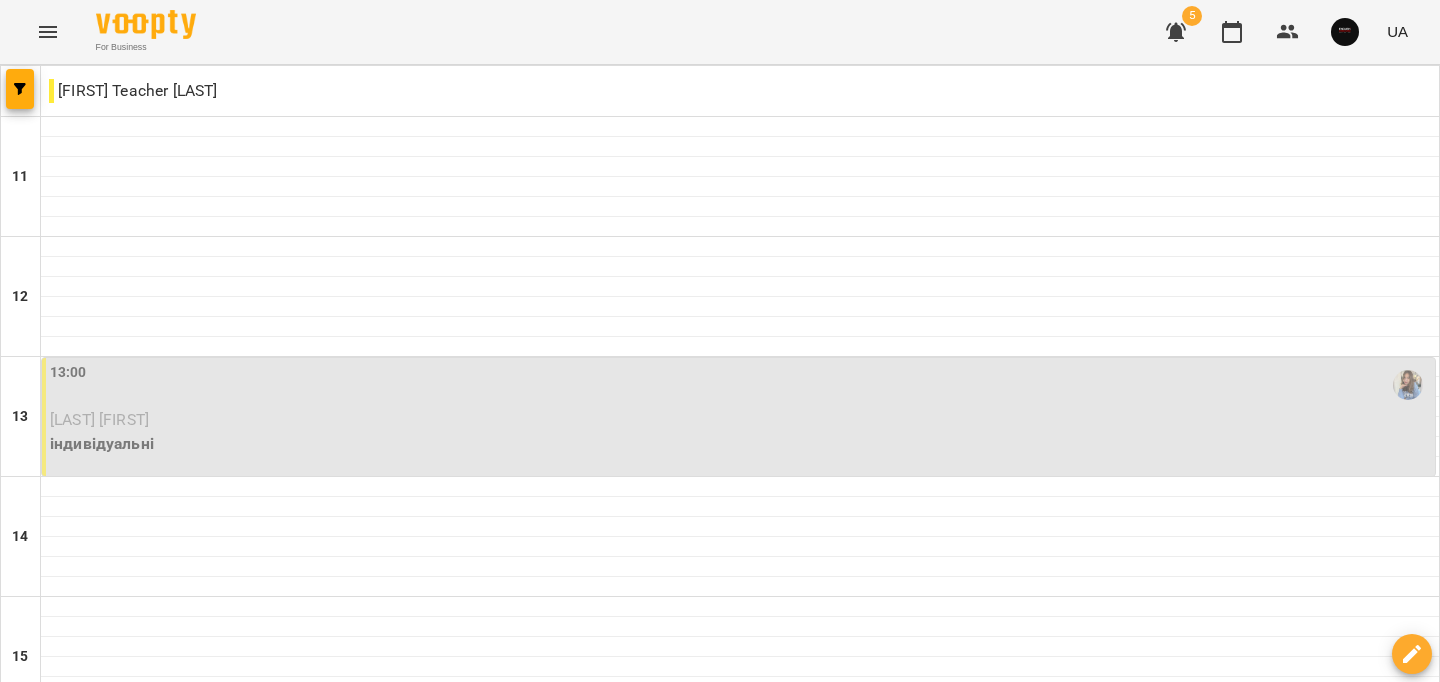 scroll, scrollTop: 0, scrollLeft: 0, axis: both 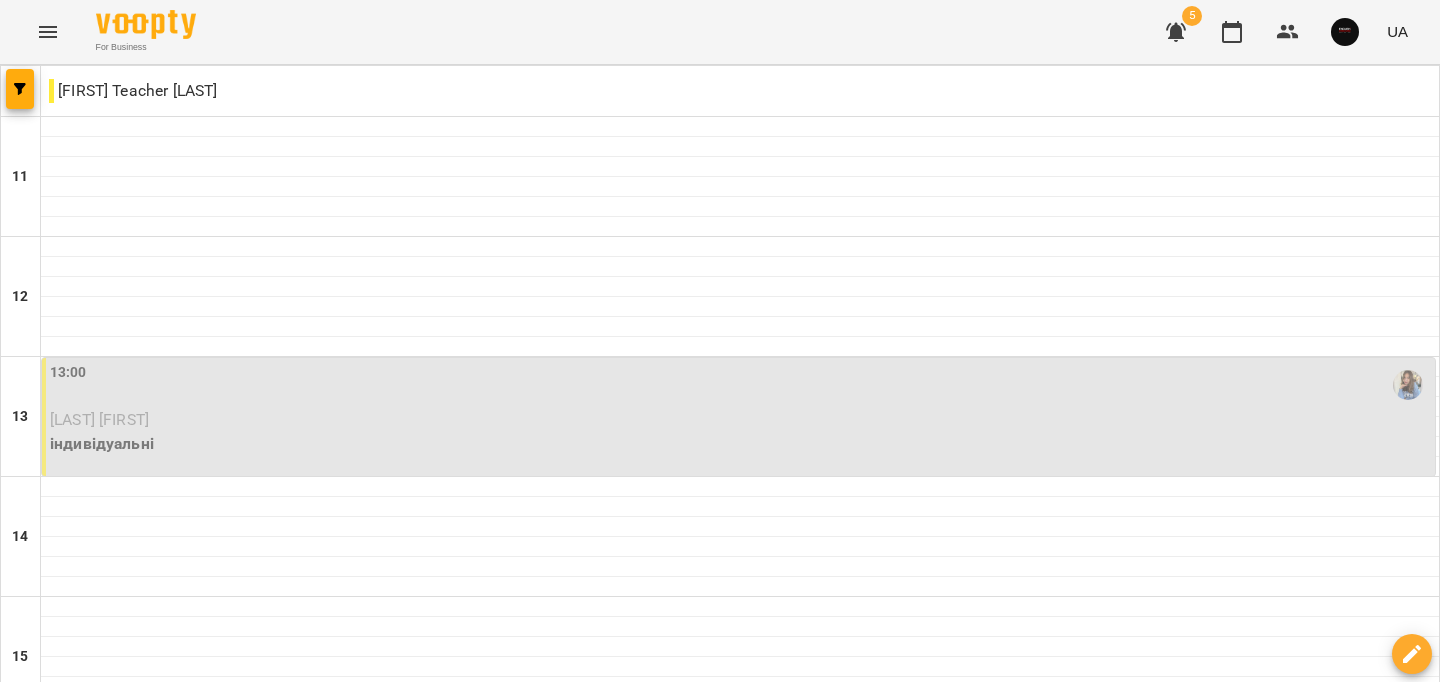 click on "16:00" at bounding box center [740, 745] 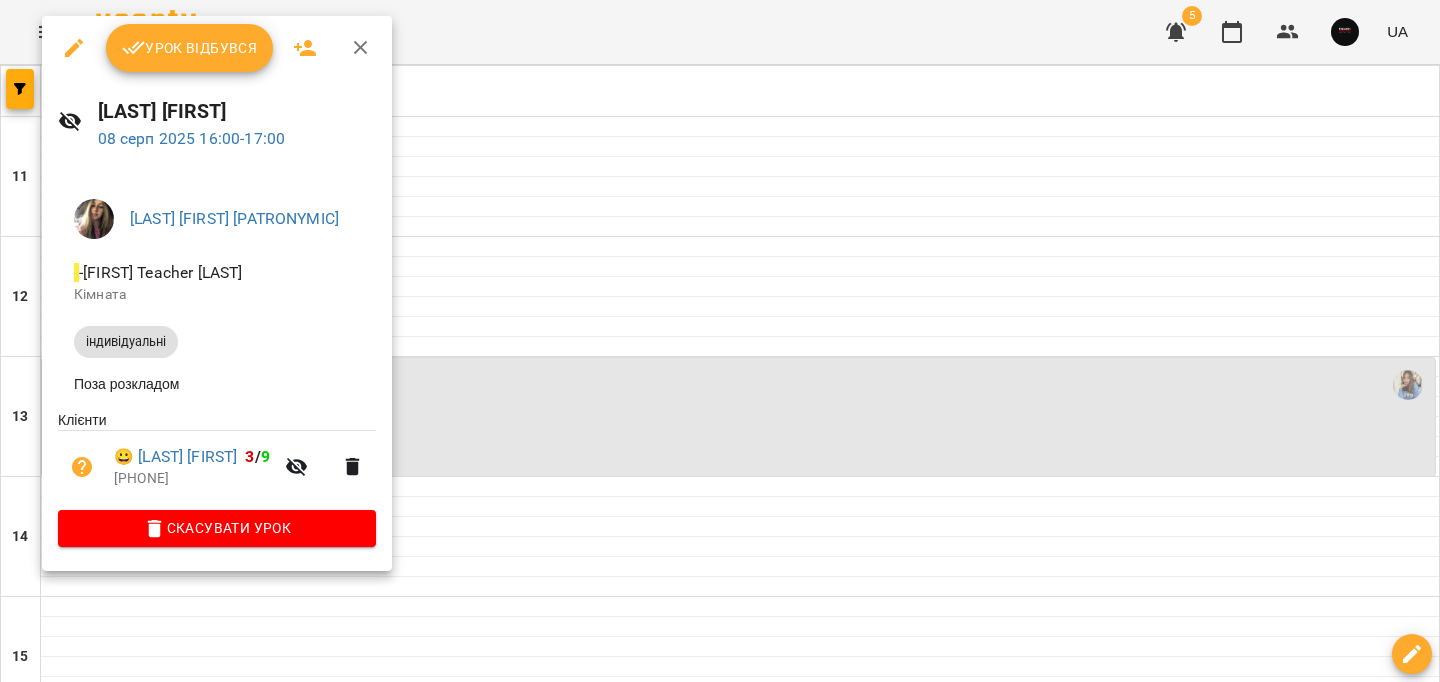 click on "Урок відбувся" at bounding box center [190, 48] 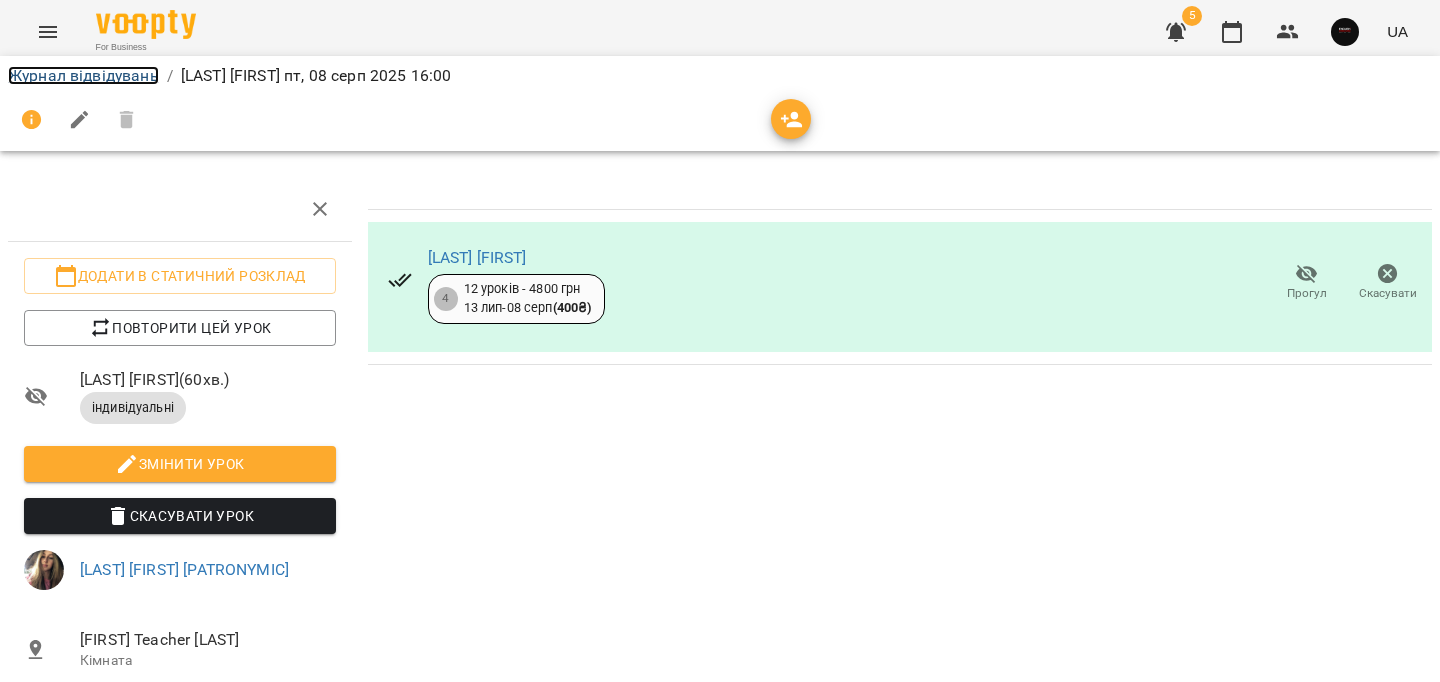 click on "Журнал відвідувань" at bounding box center [83, 75] 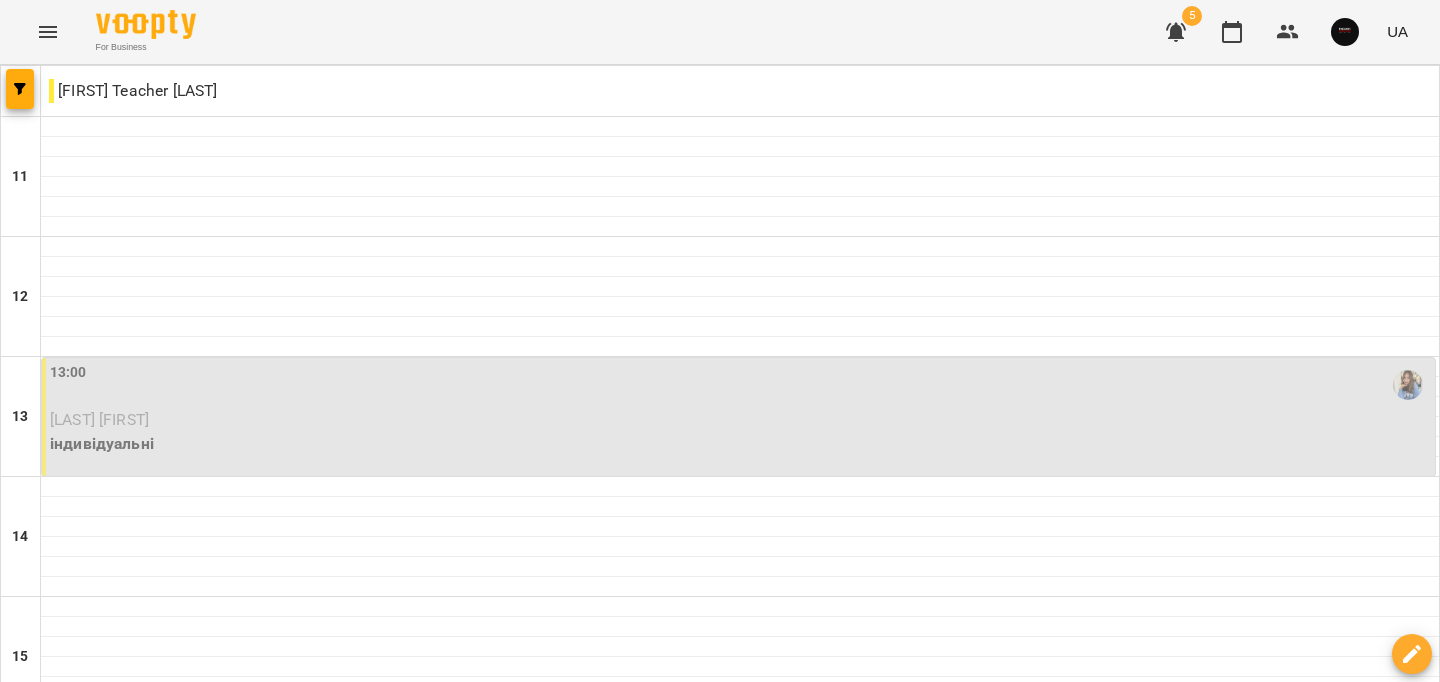 scroll, scrollTop: 1008, scrollLeft: 0, axis: vertical 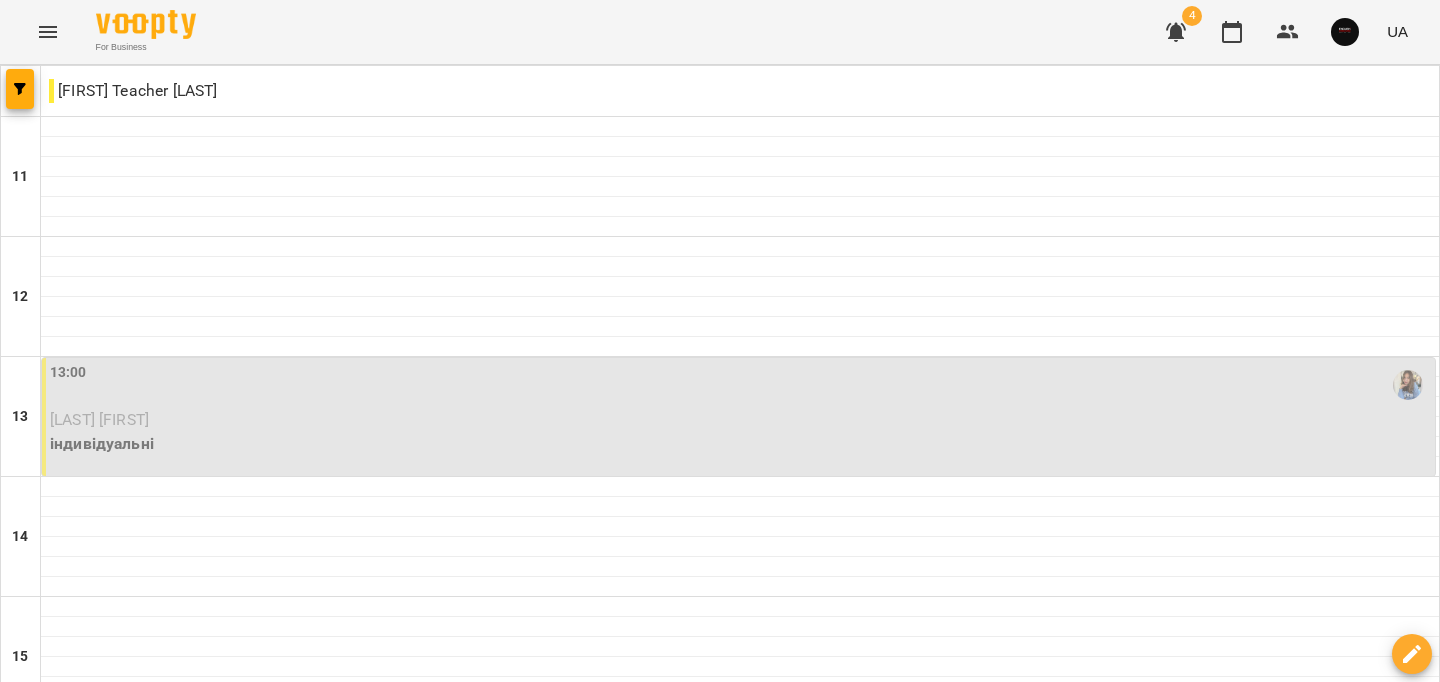 click on "[LAST] [FIRST] [PATRONYMIC]" at bounding box center (154, 1259) 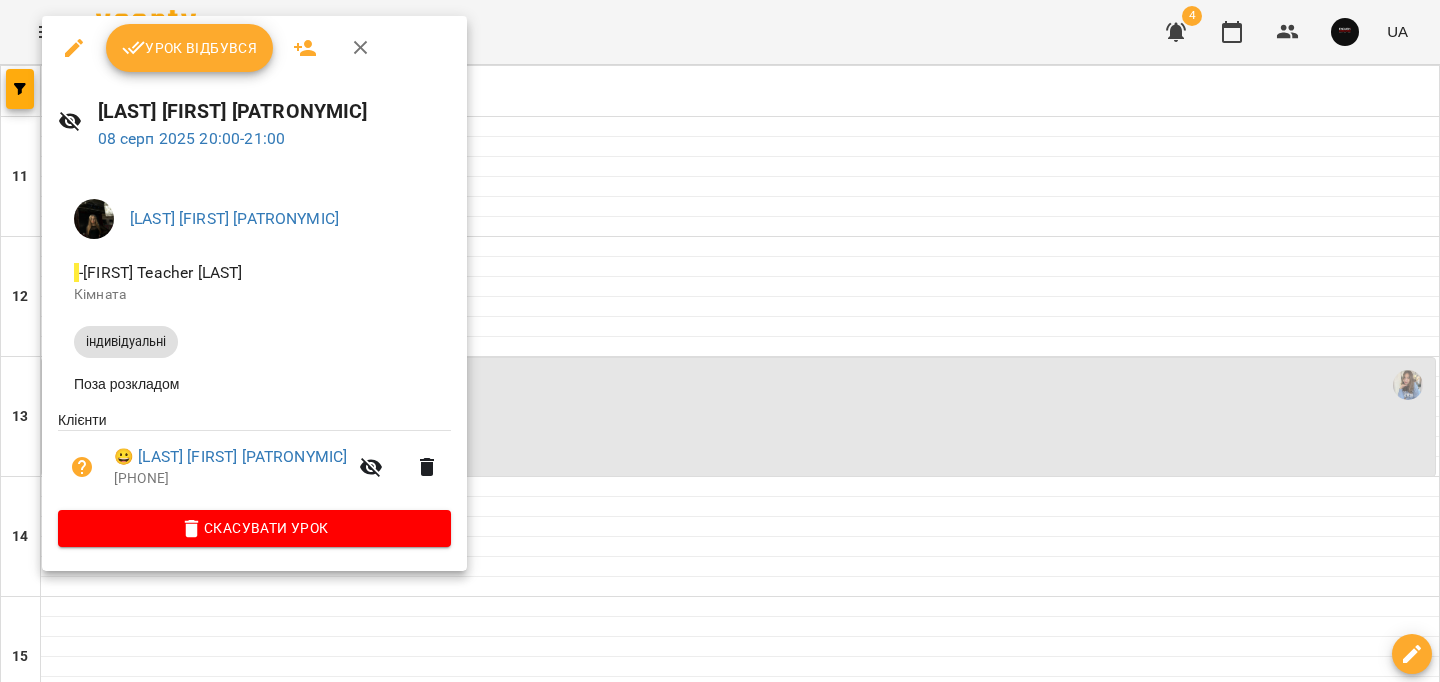 click on "Урок відбувся" at bounding box center [190, 48] 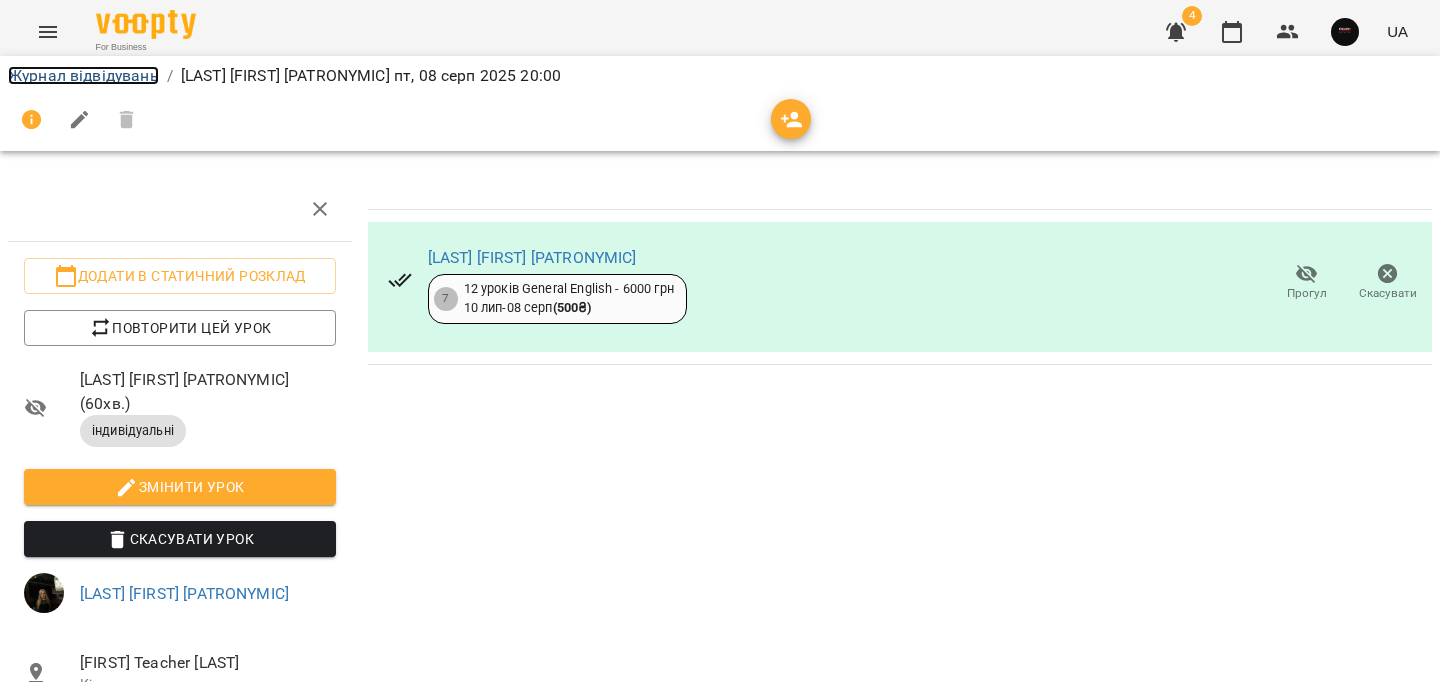 click on "Журнал відвідувань" at bounding box center (83, 75) 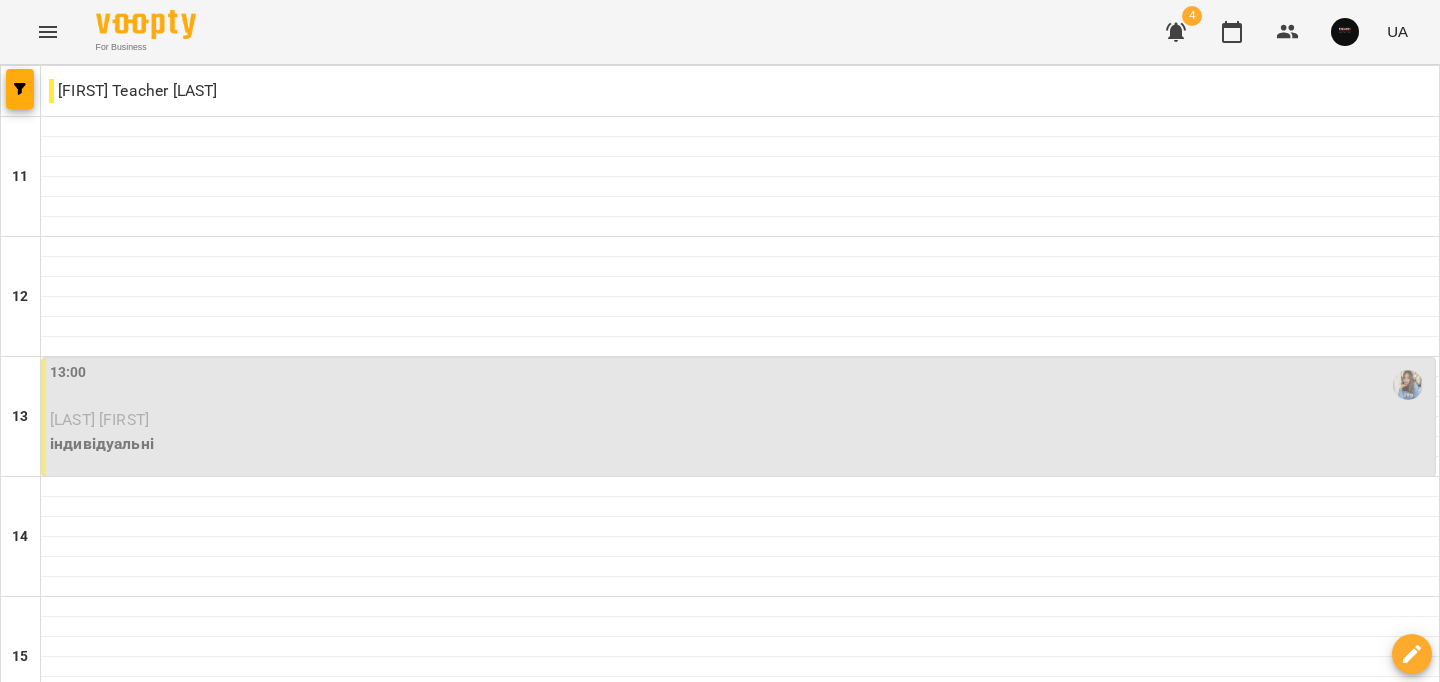 scroll, scrollTop: 824, scrollLeft: 0, axis: vertical 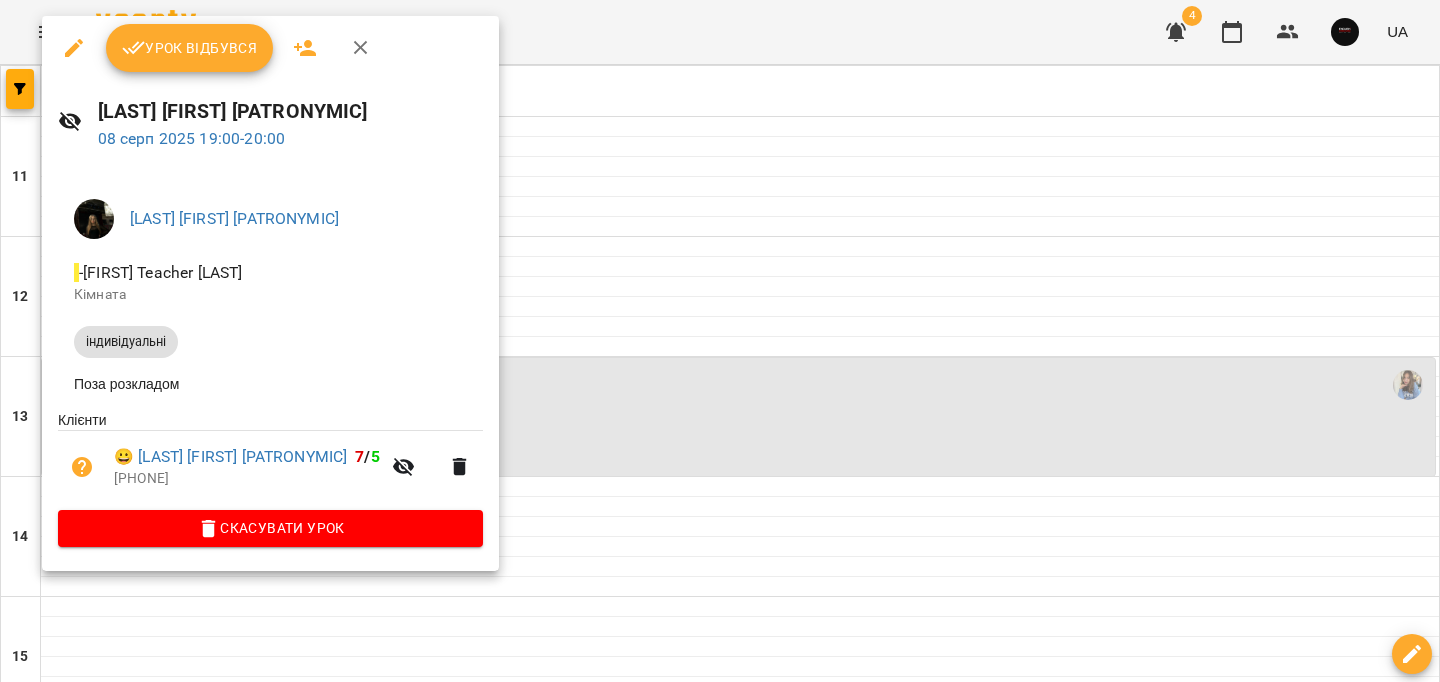 click on "Урок відбувся" at bounding box center (190, 48) 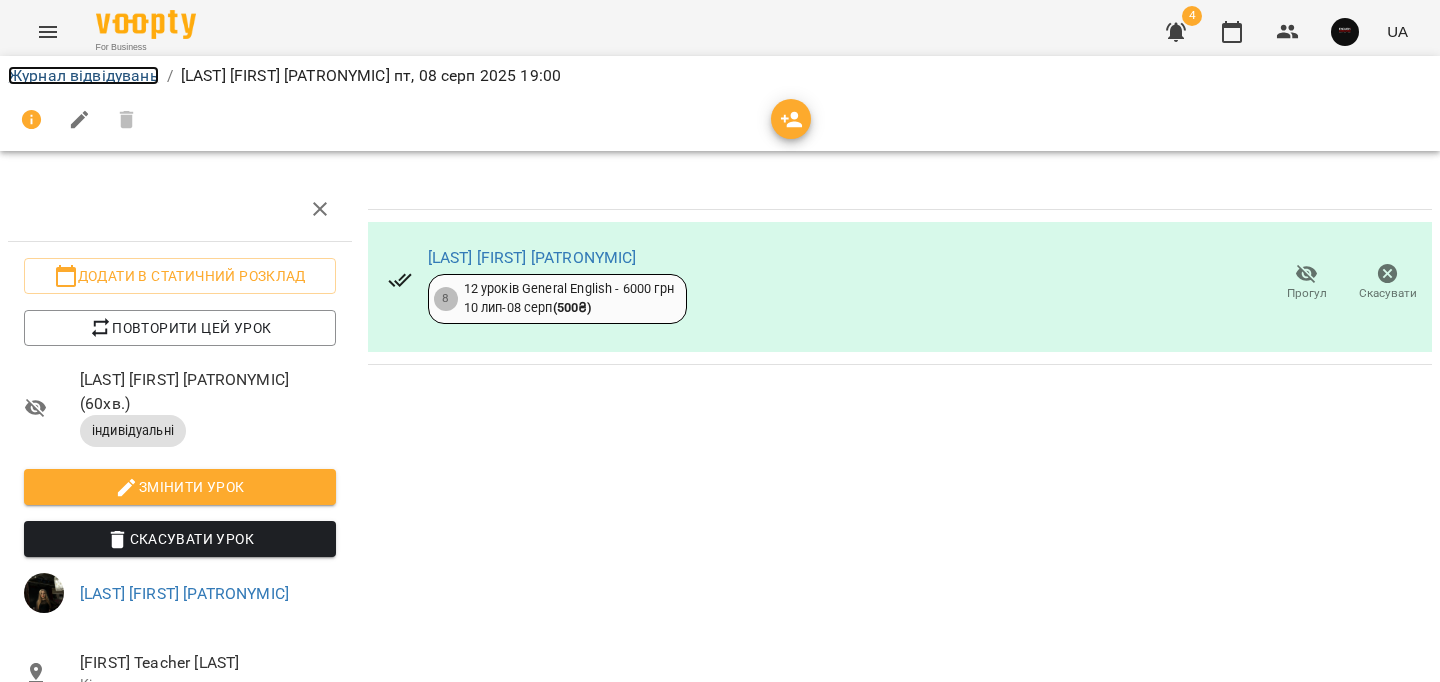 click on "Журнал відвідувань" at bounding box center (83, 75) 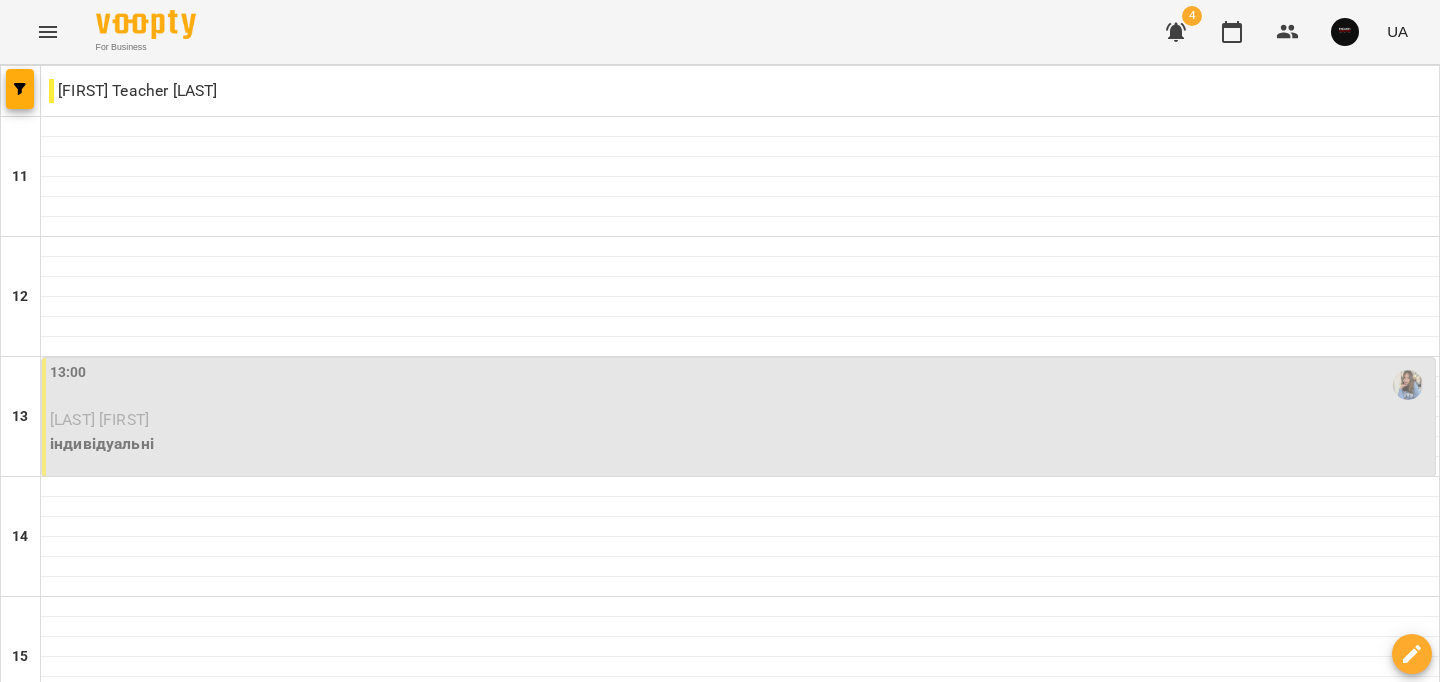 scroll, scrollTop: 587, scrollLeft: 0, axis: vertical 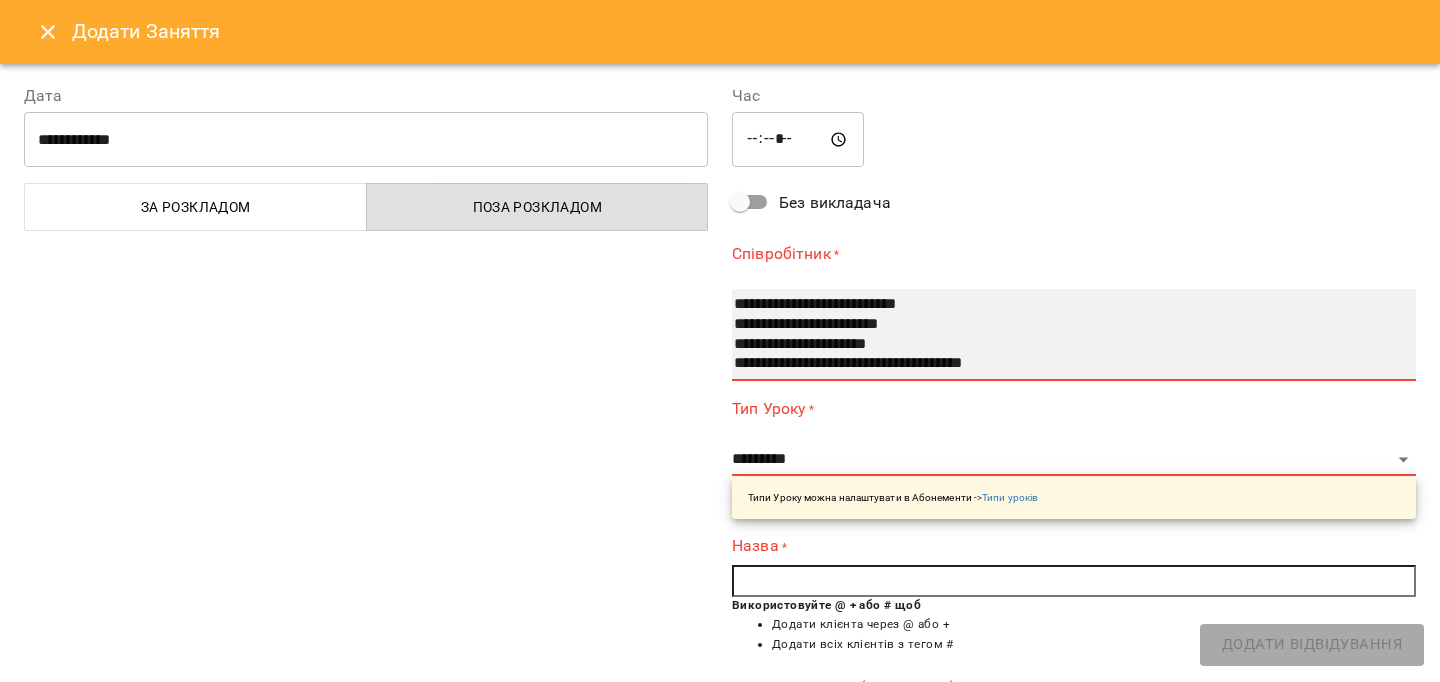 select on "**********" 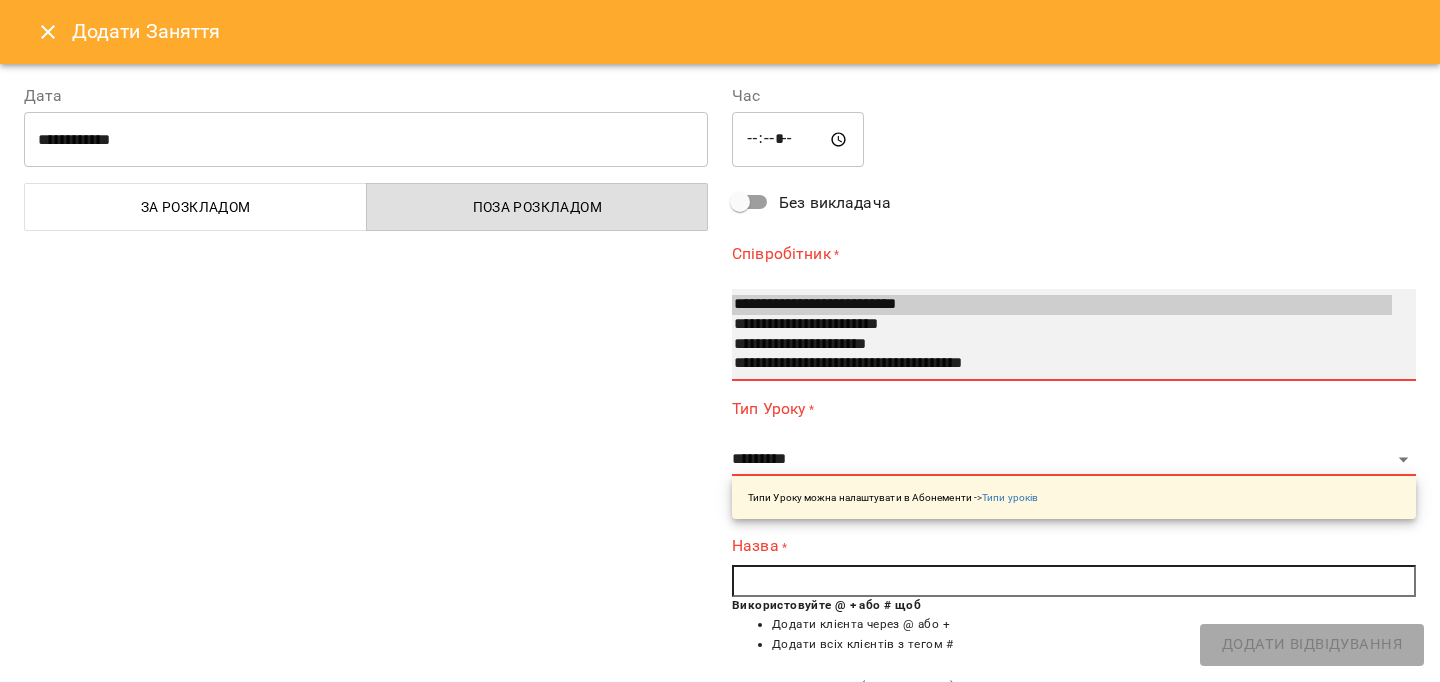 click on "**********" at bounding box center (1062, 345) 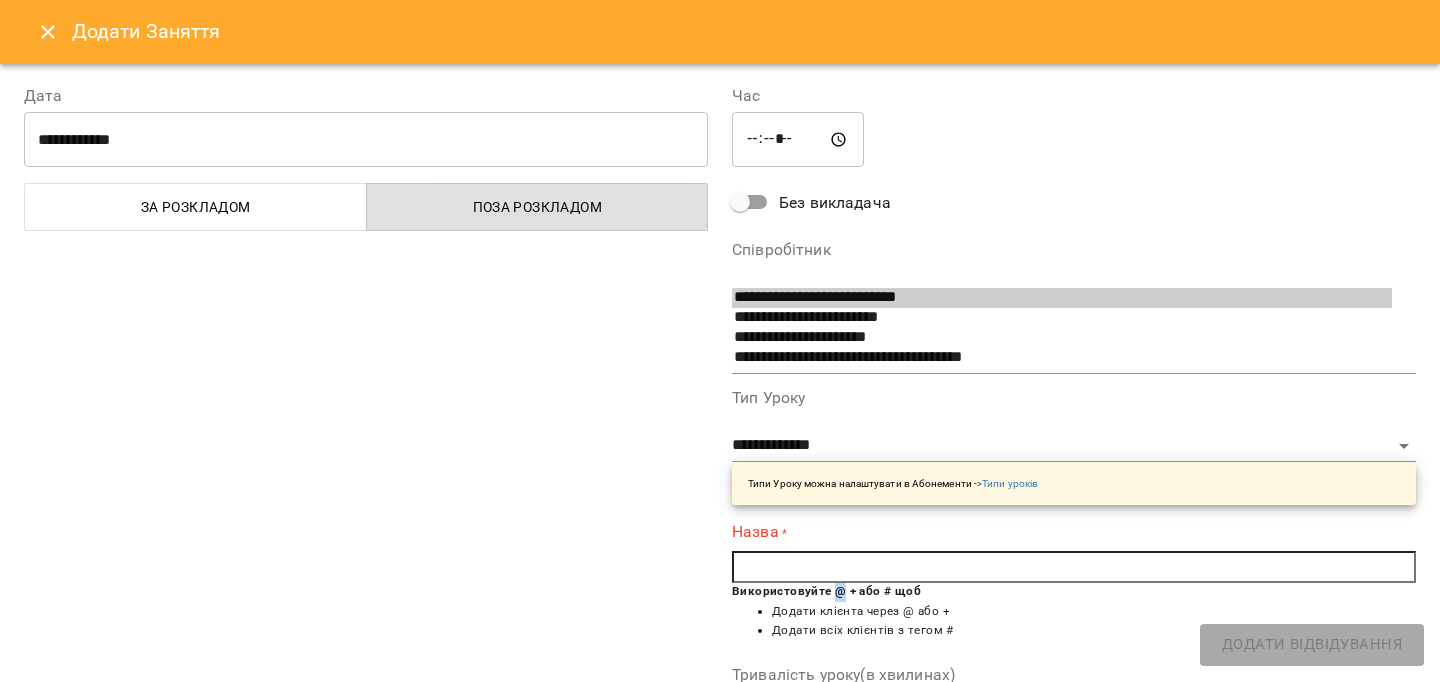 copy on "@" 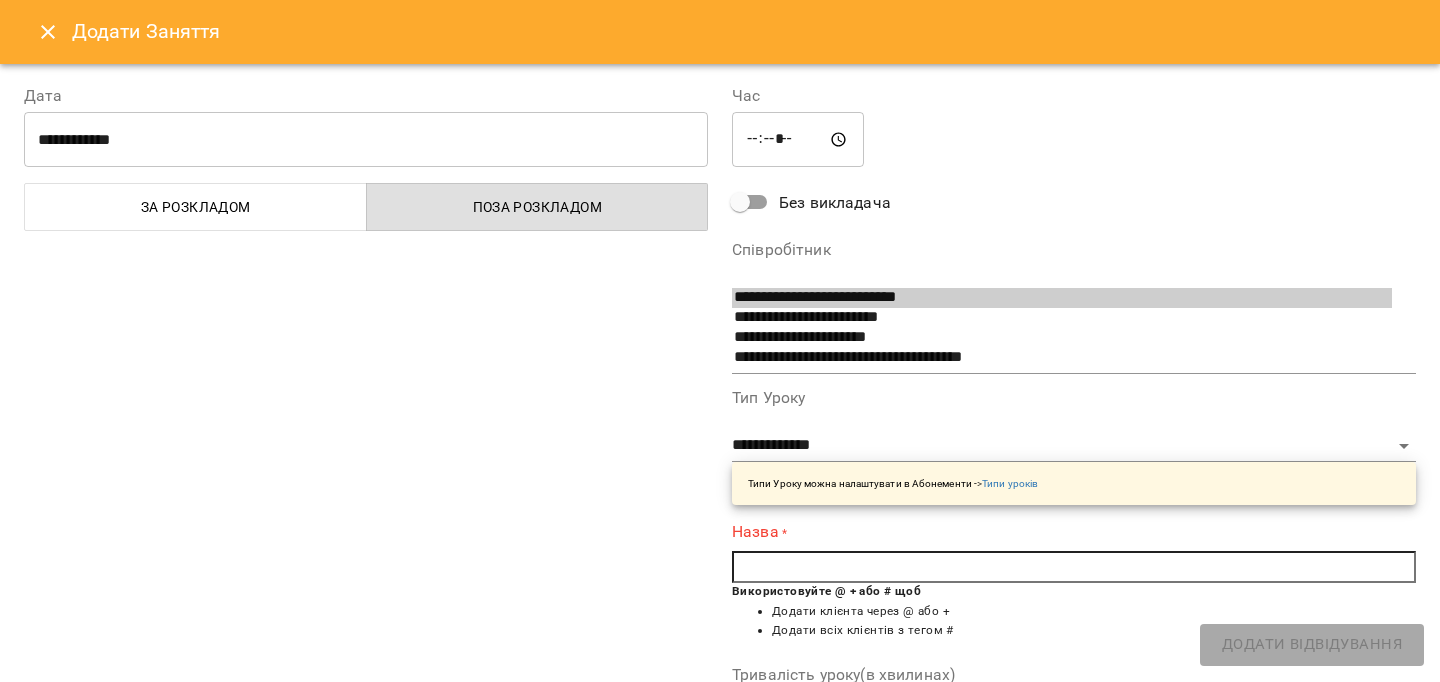 paste on "*" 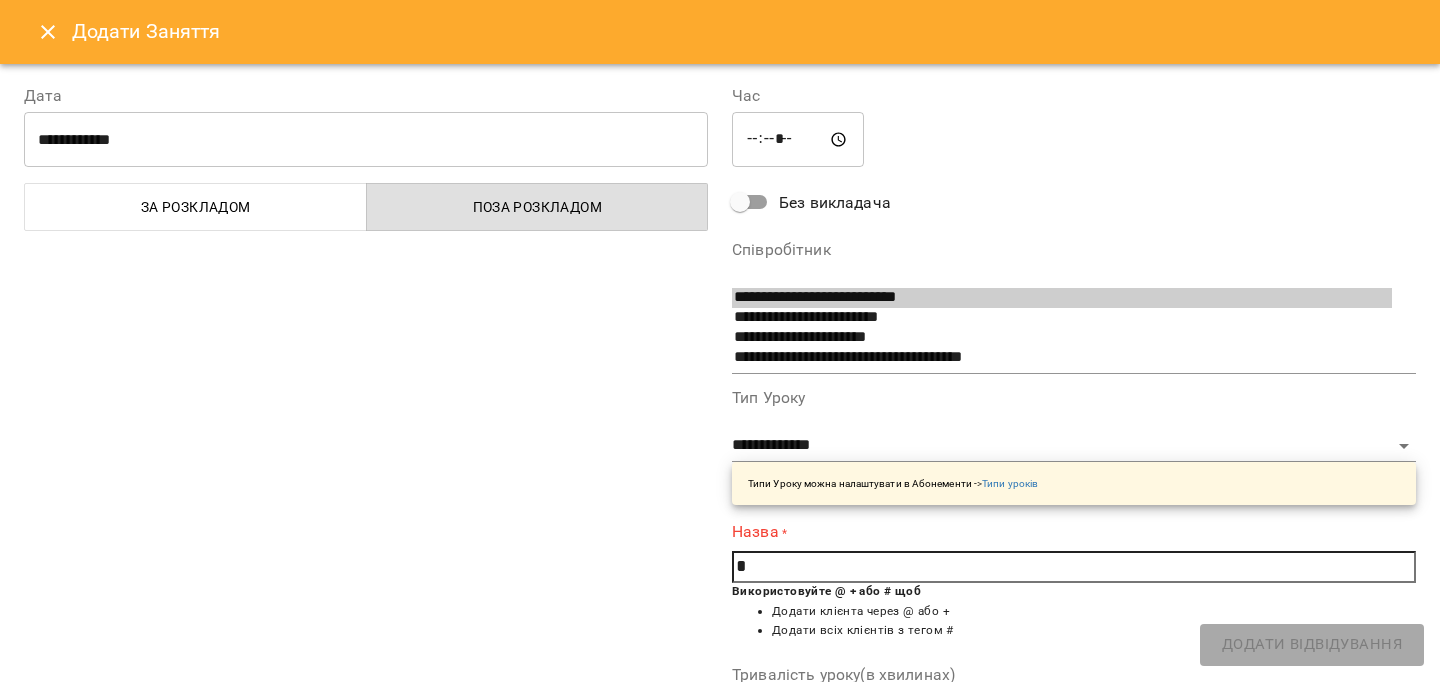 click on "*" at bounding box center [1074, 567] 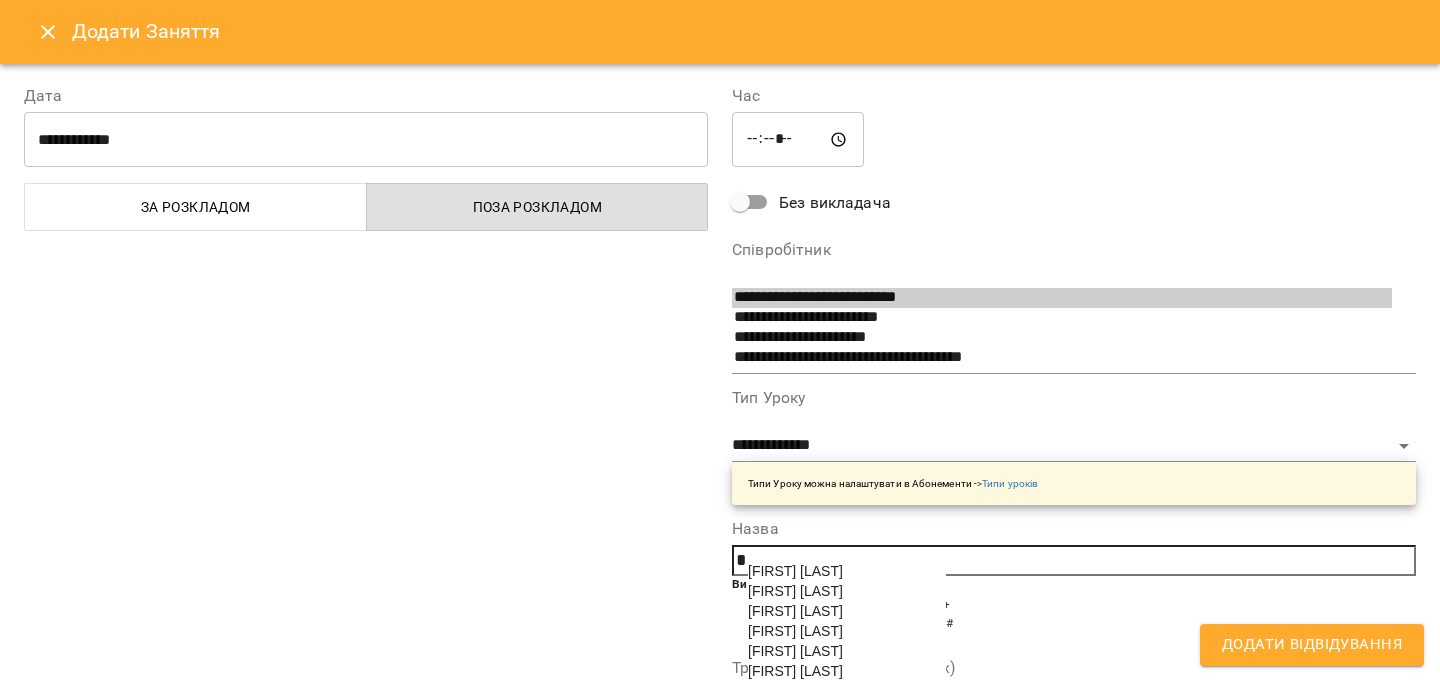 scroll, scrollTop: 427, scrollLeft: 0, axis: vertical 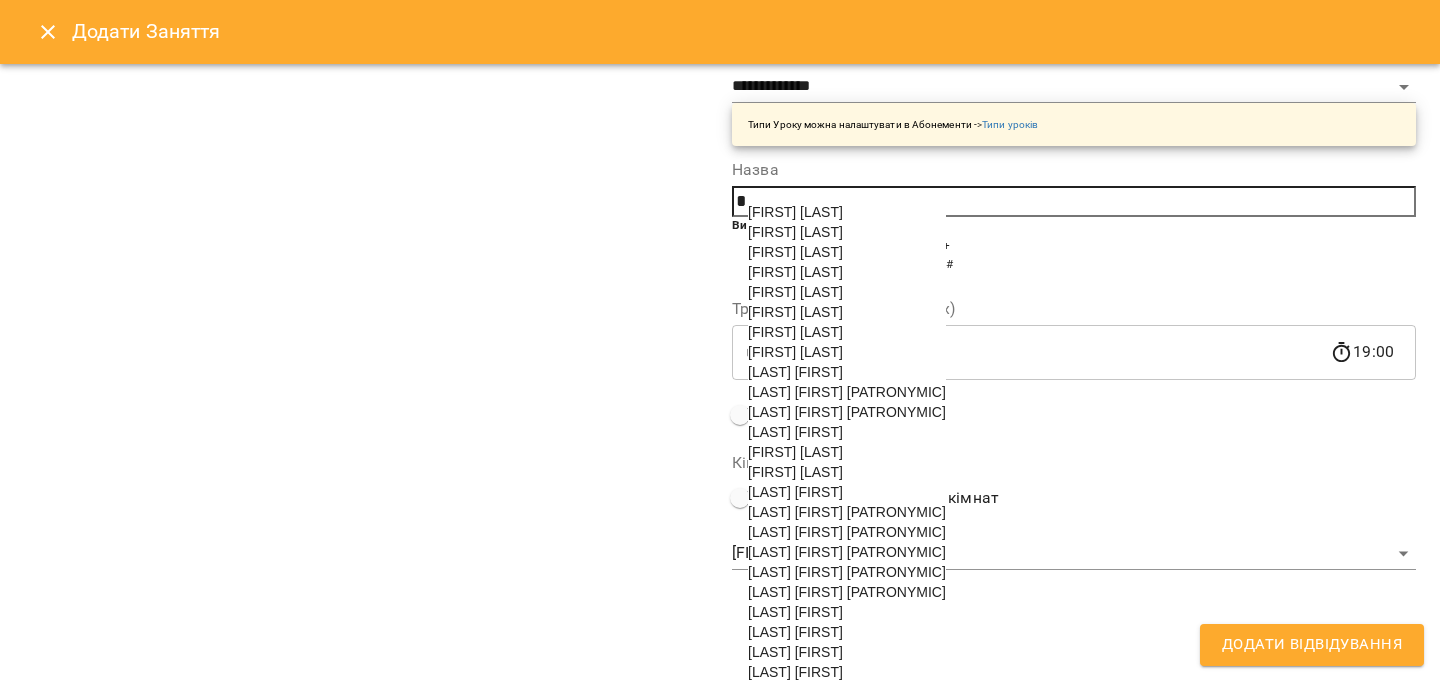 click on "[LAST] [FIRST] [PATRONYMIC]" at bounding box center [847, 552] 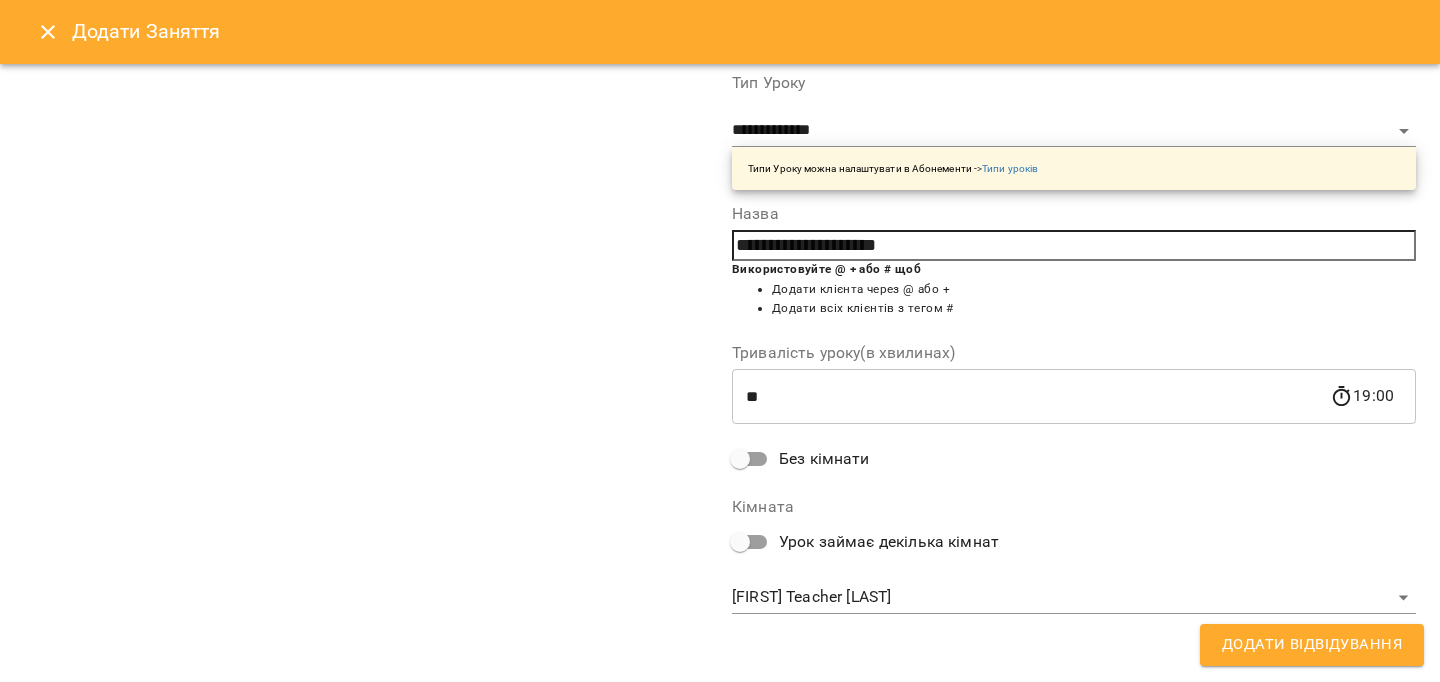 scroll, scrollTop: 314, scrollLeft: 0, axis: vertical 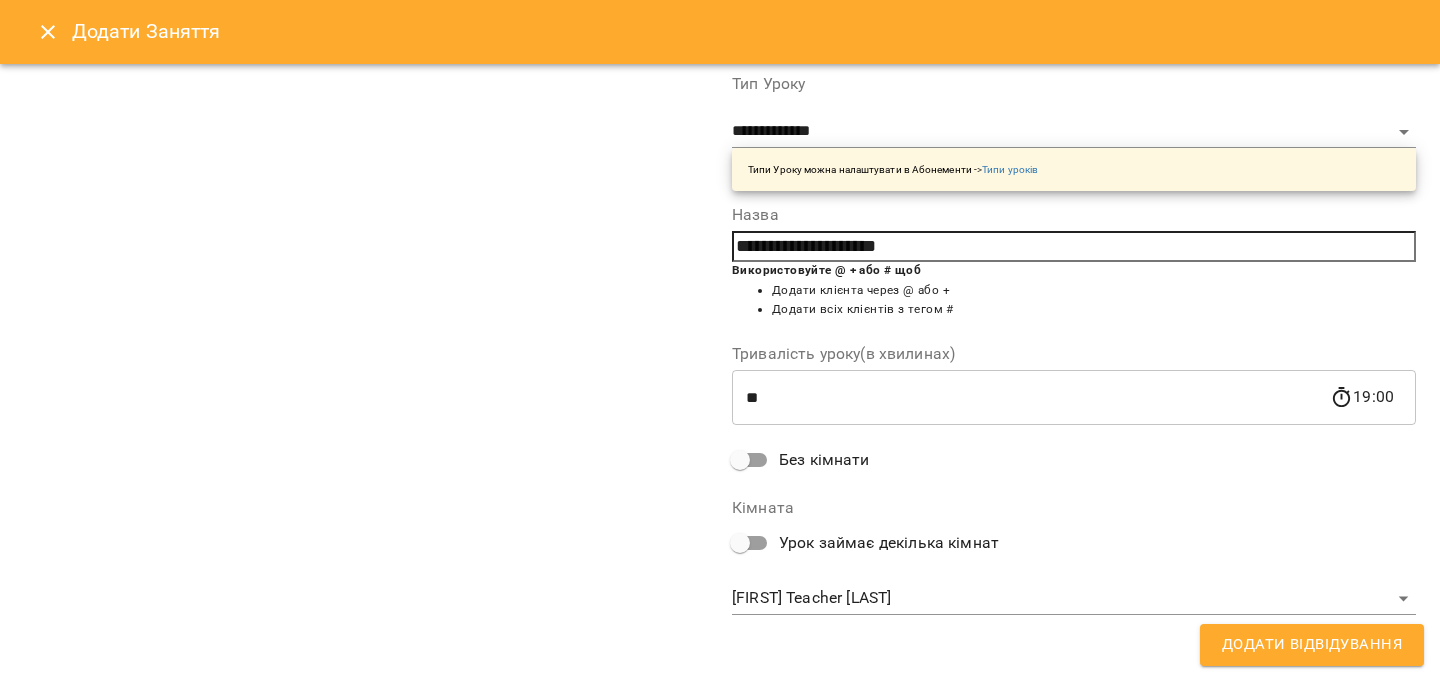click on "Додати Відвідування" at bounding box center (1312, 645) 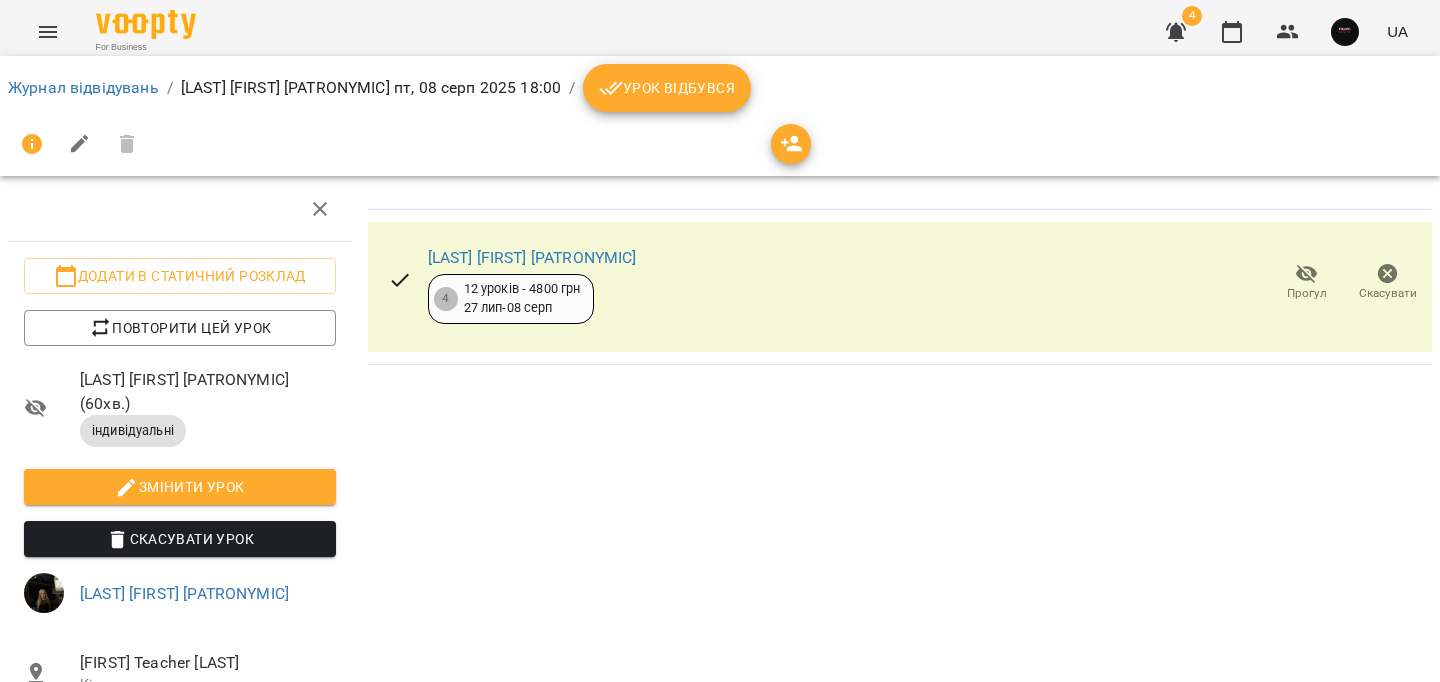 click on "Урок відбувся" at bounding box center [667, 88] 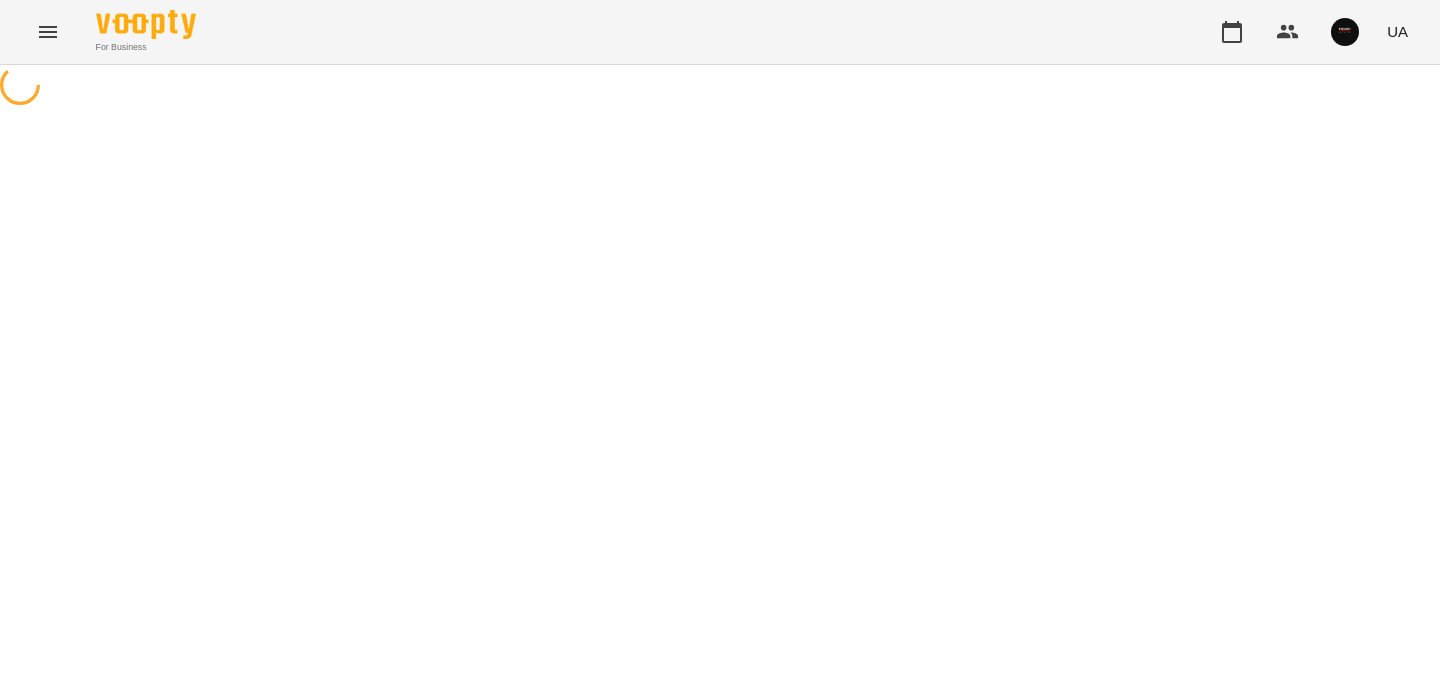 scroll, scrollTop: 0, scrollLeft: 0, axis: both 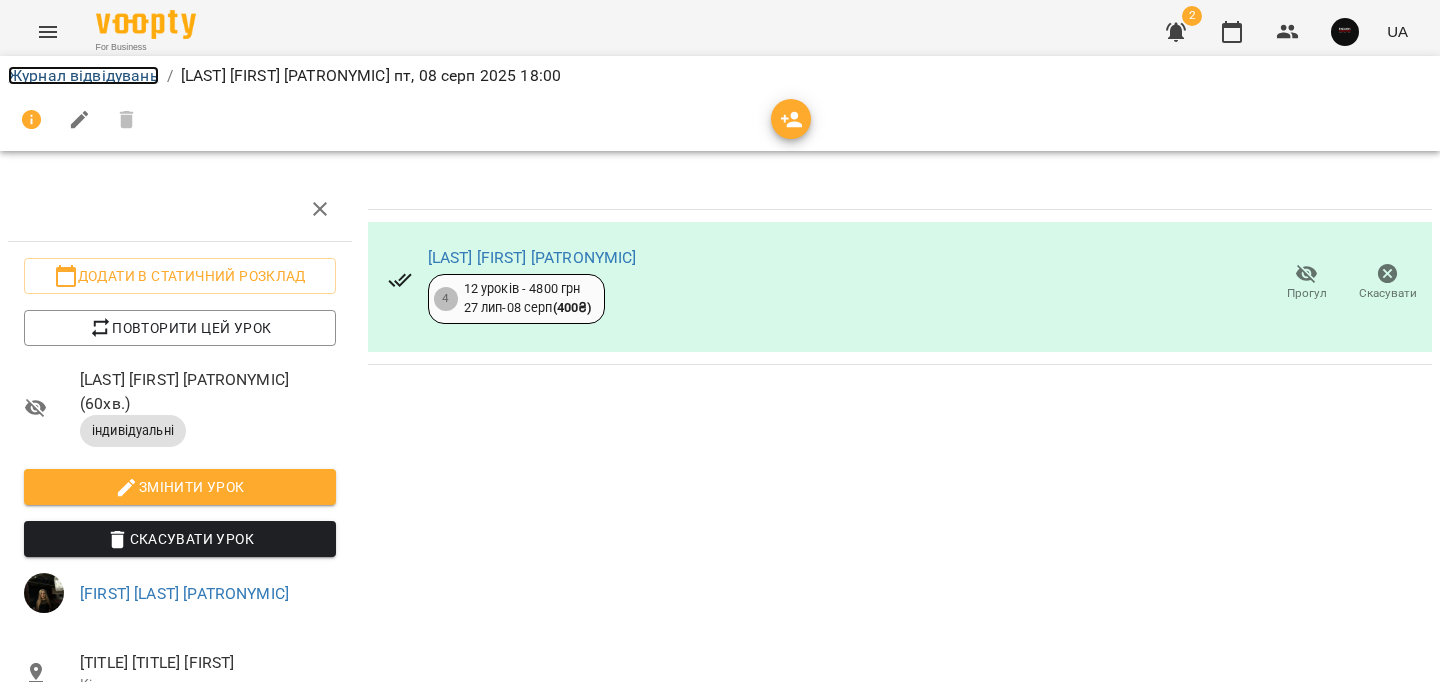click on "Журнал відвідувань" at bounding box center (83, 75) 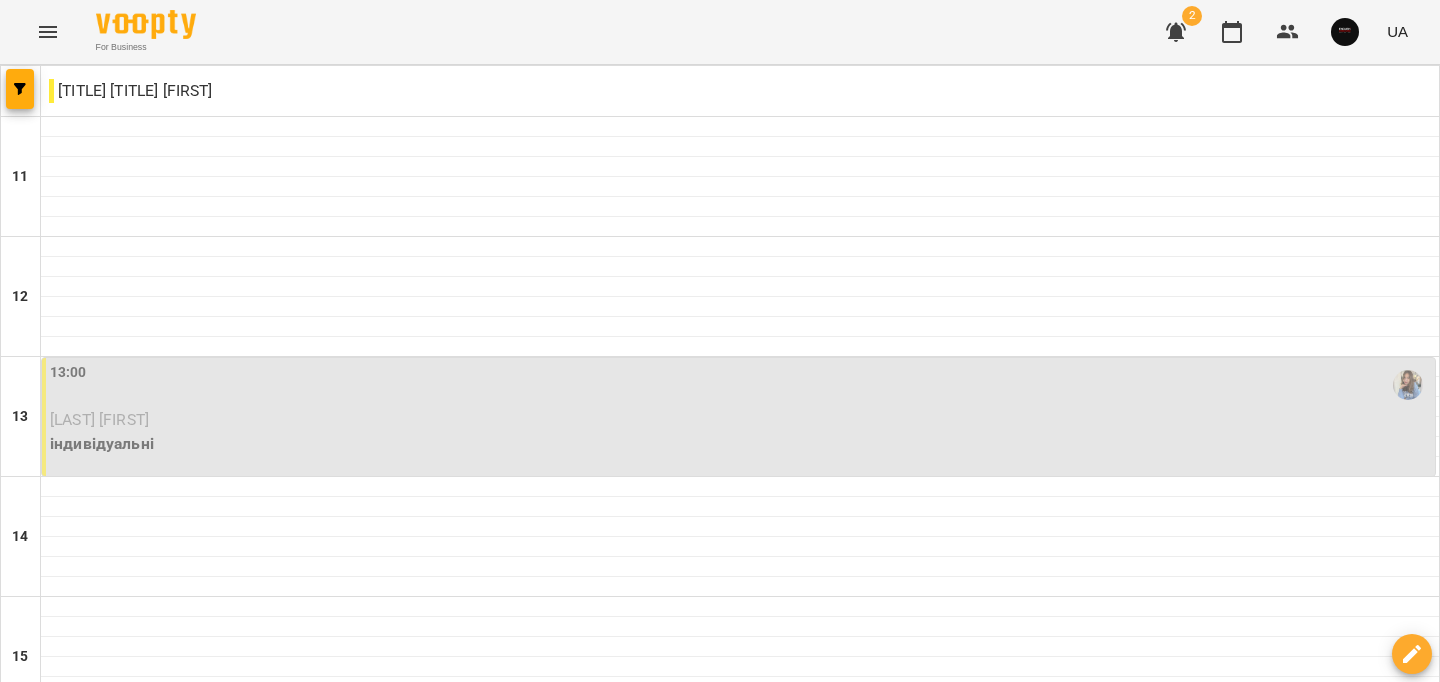 scroll, scrollTop: 1008, scrollLeft: 0, axis: vertical 